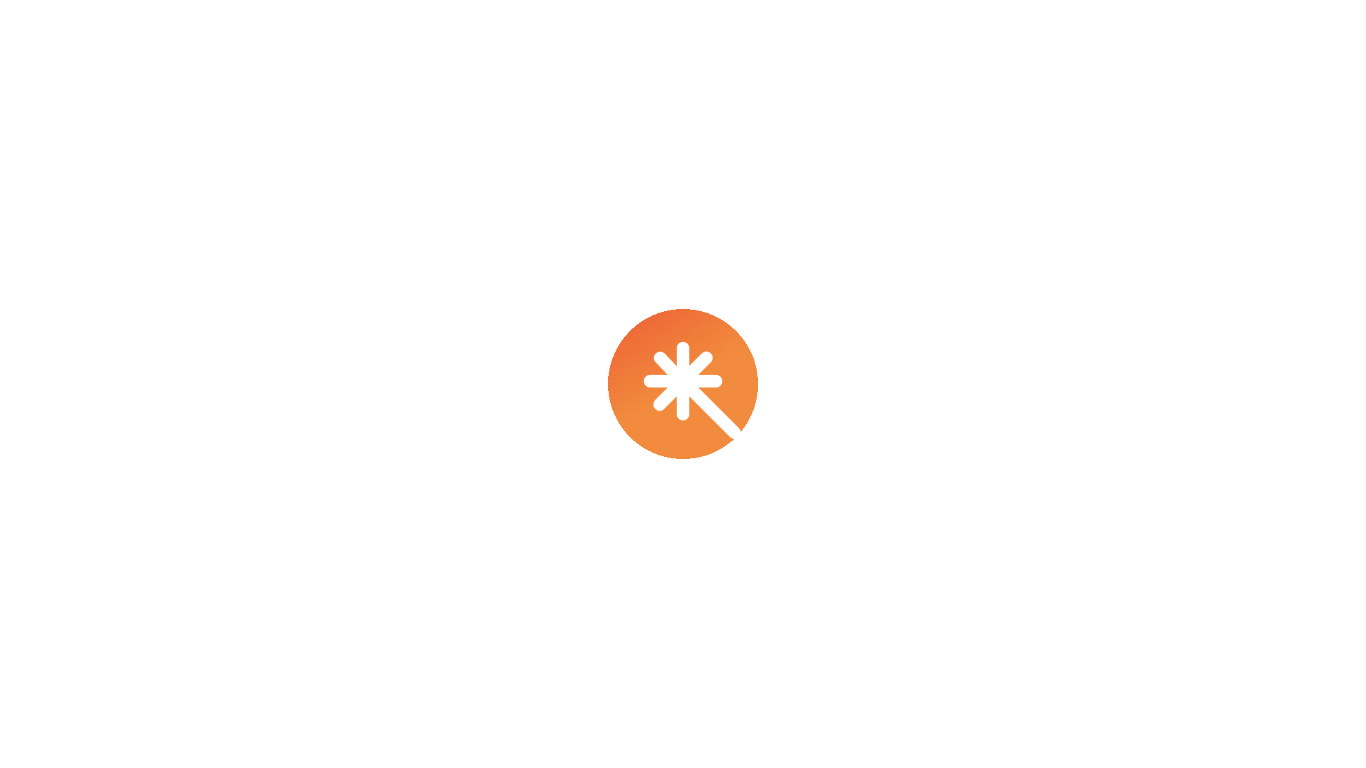 scroll, scrollTop: 0, scrollLeft: 0, axis: both 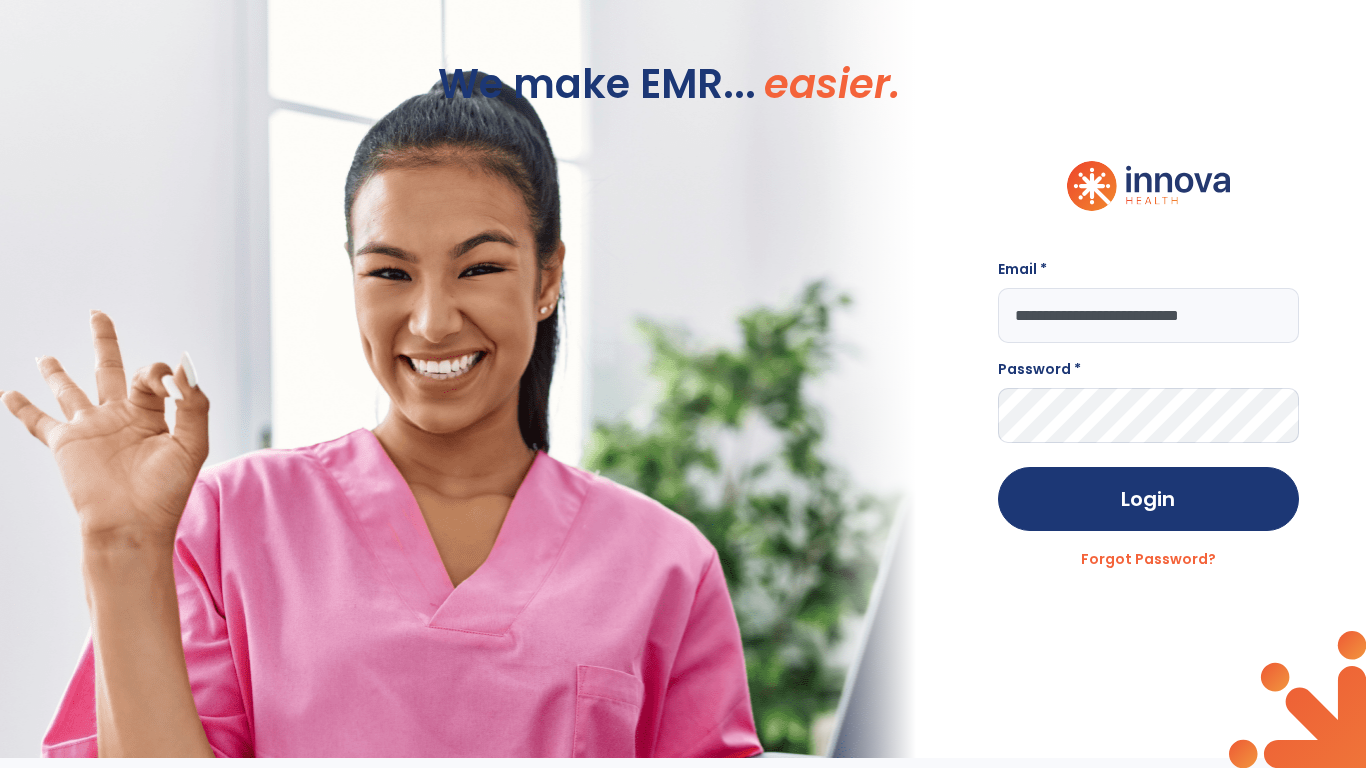 type on "**********" 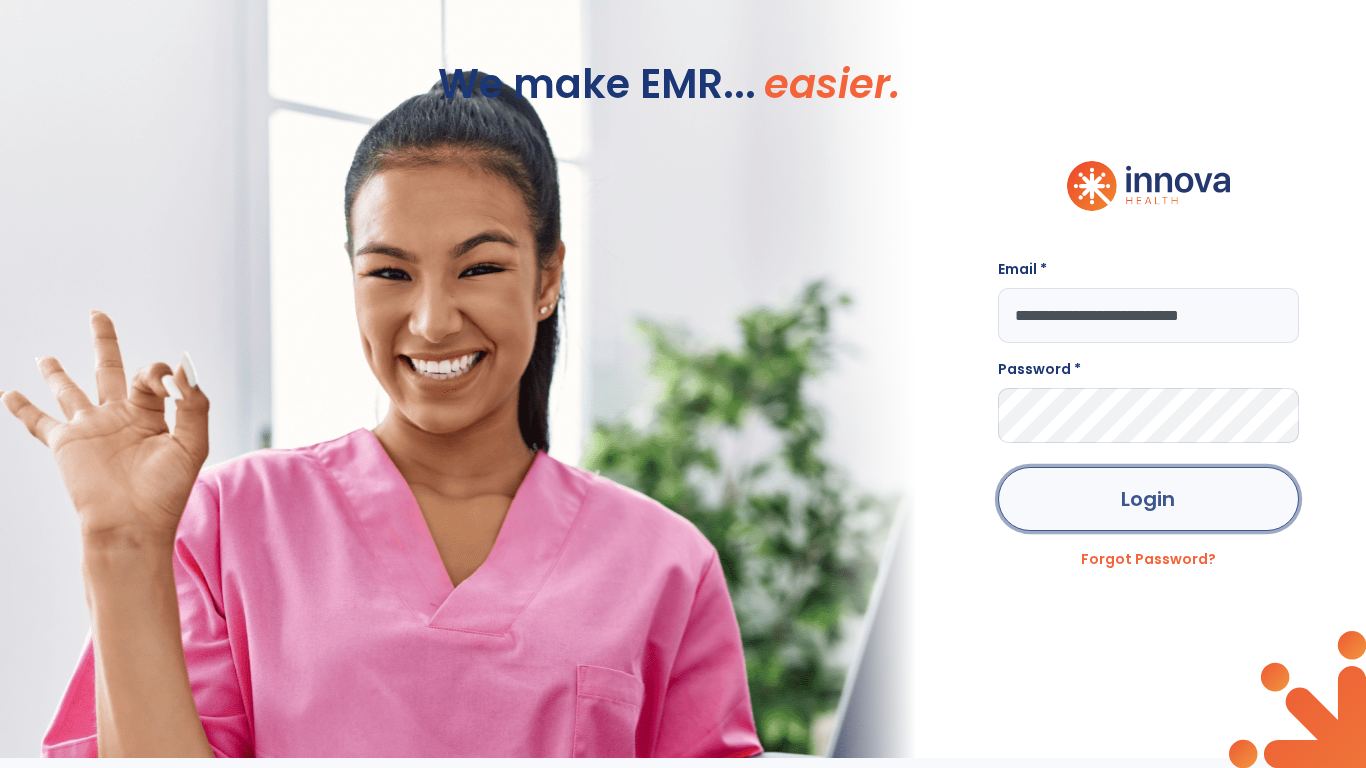 click on "Login" 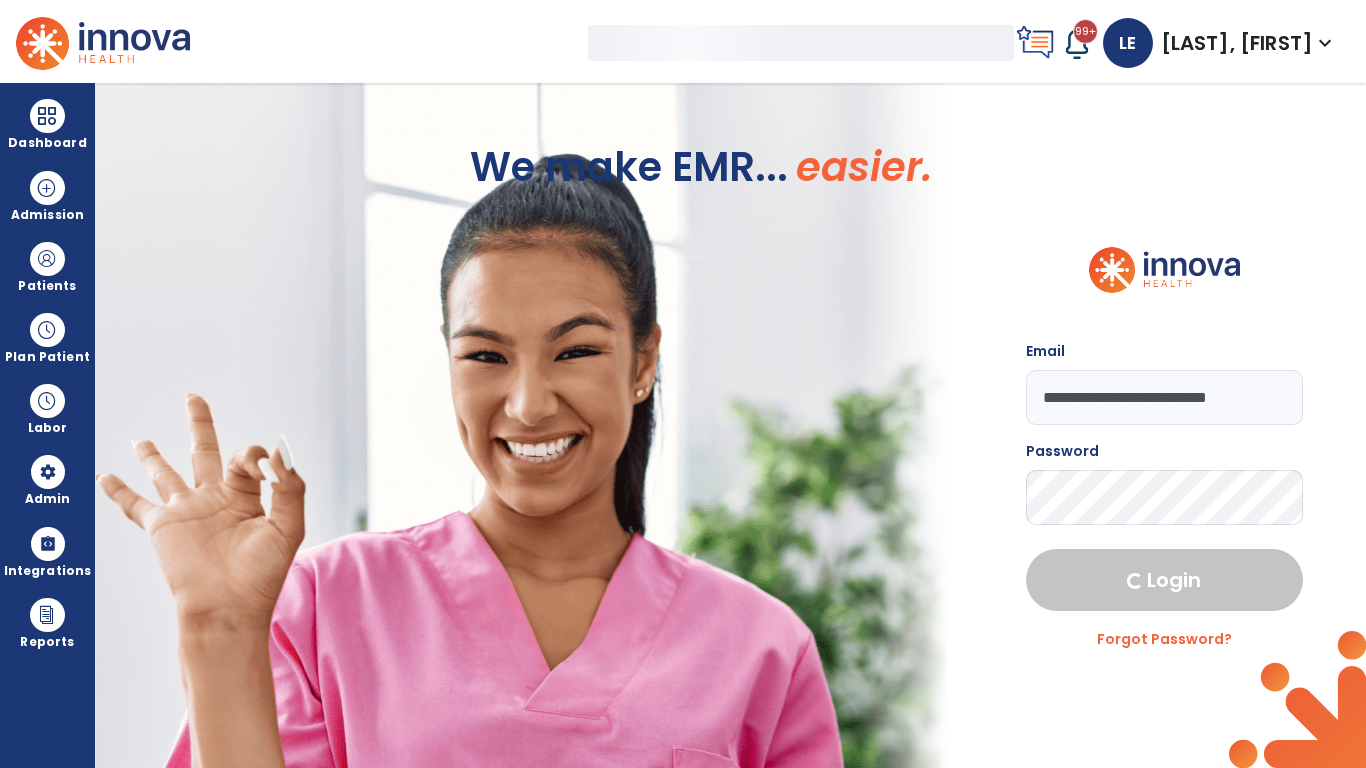 select on "***" 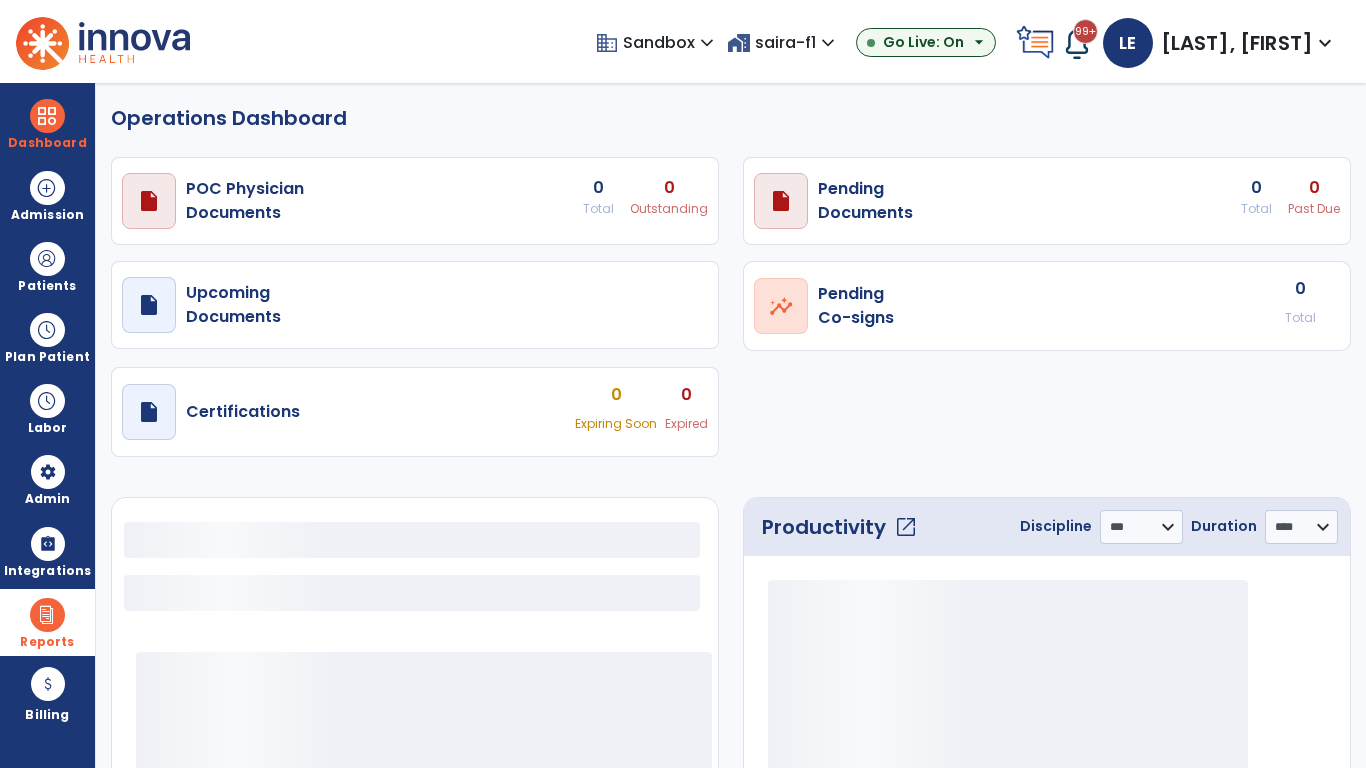 click at bounding box center [47, 615] 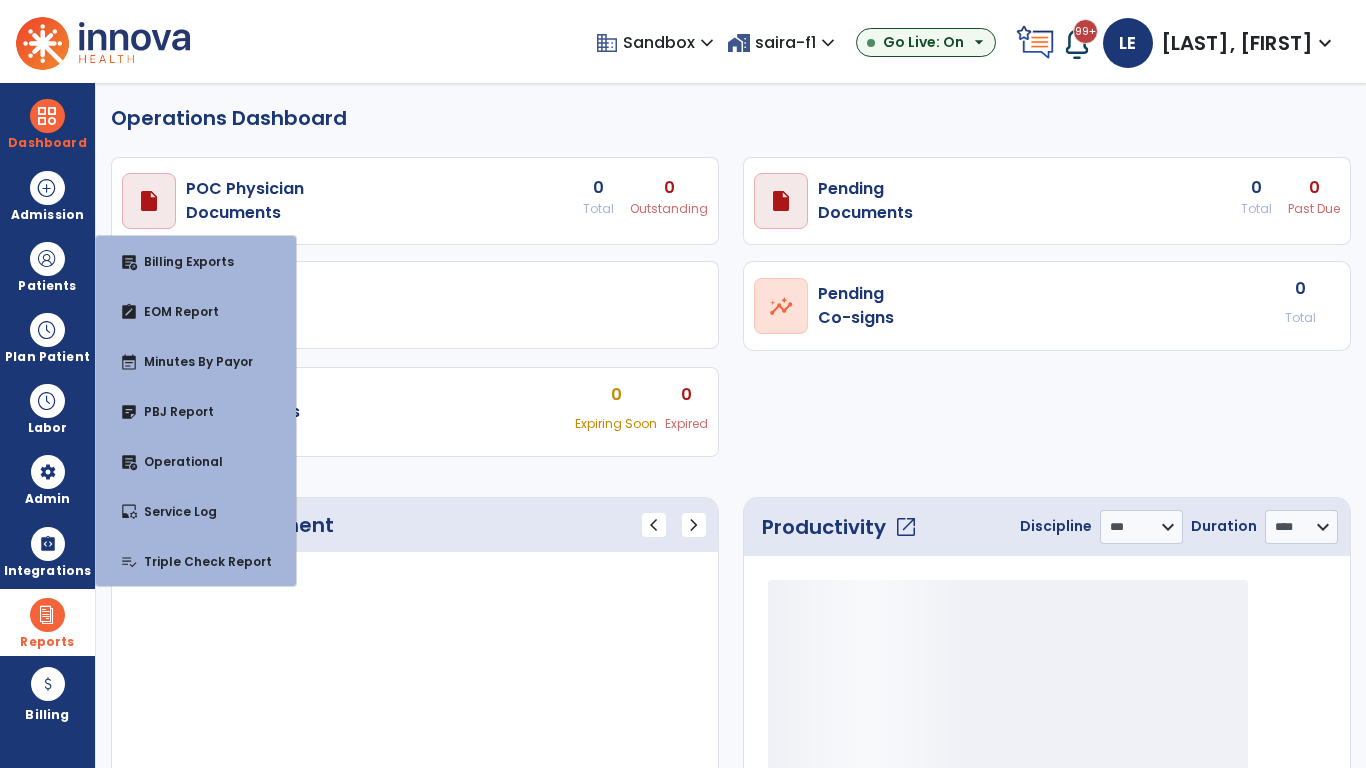 select on "***" 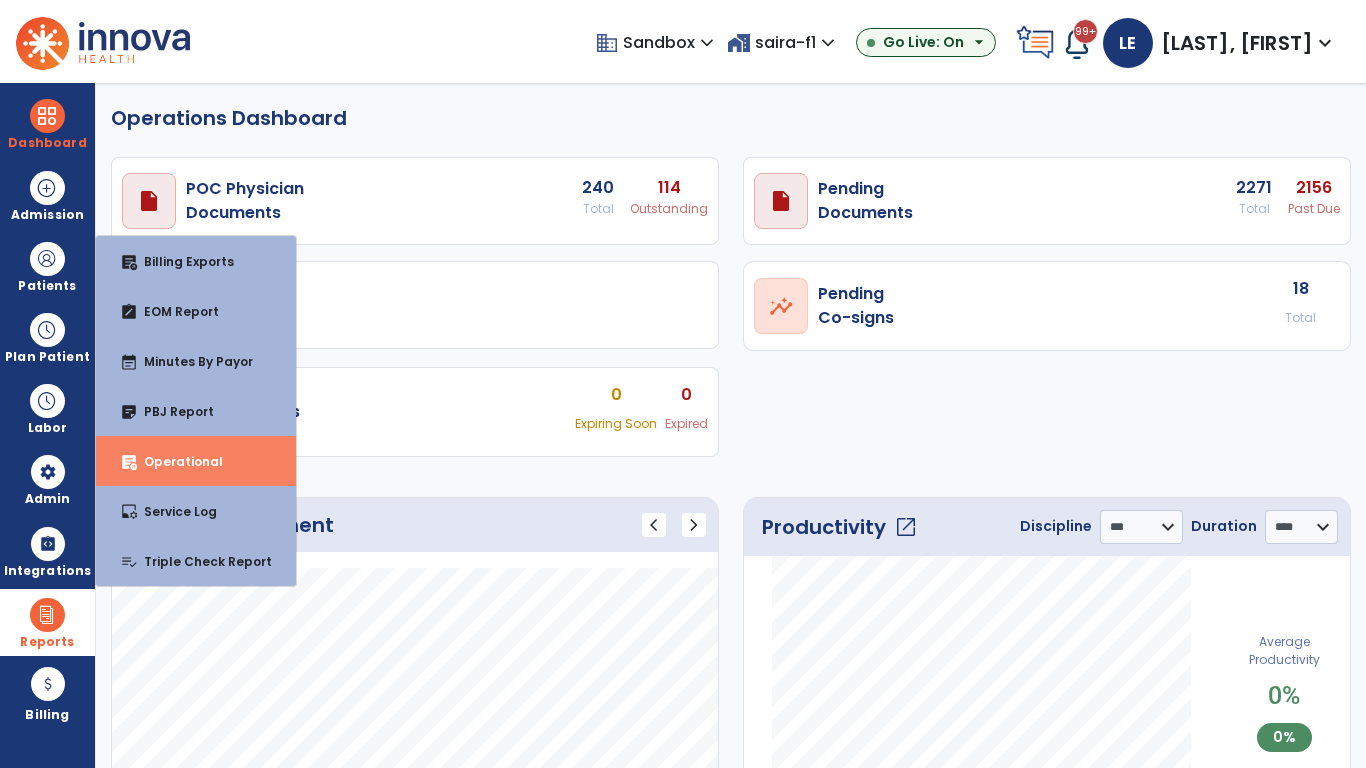 click on "Operational" at bounding box center (175, 461) 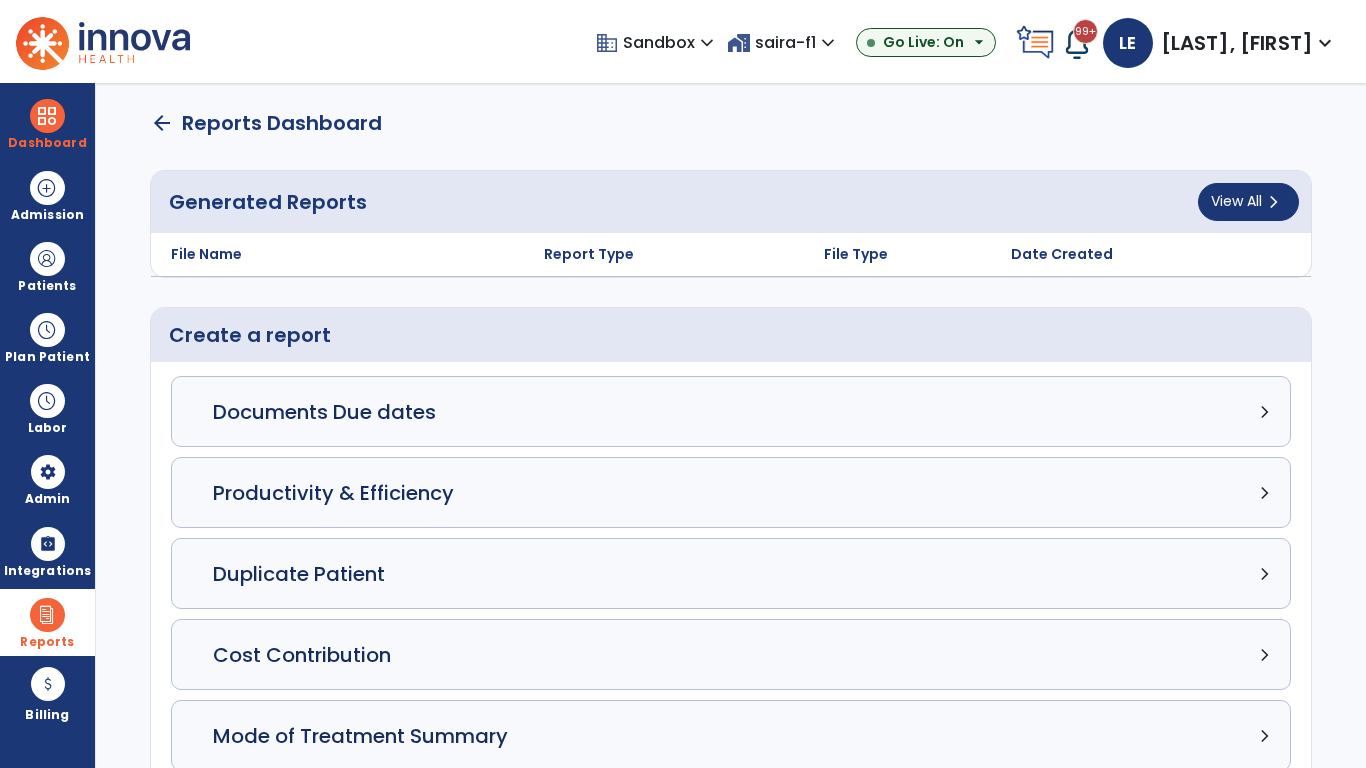 click on "Census Detail chevron_right" 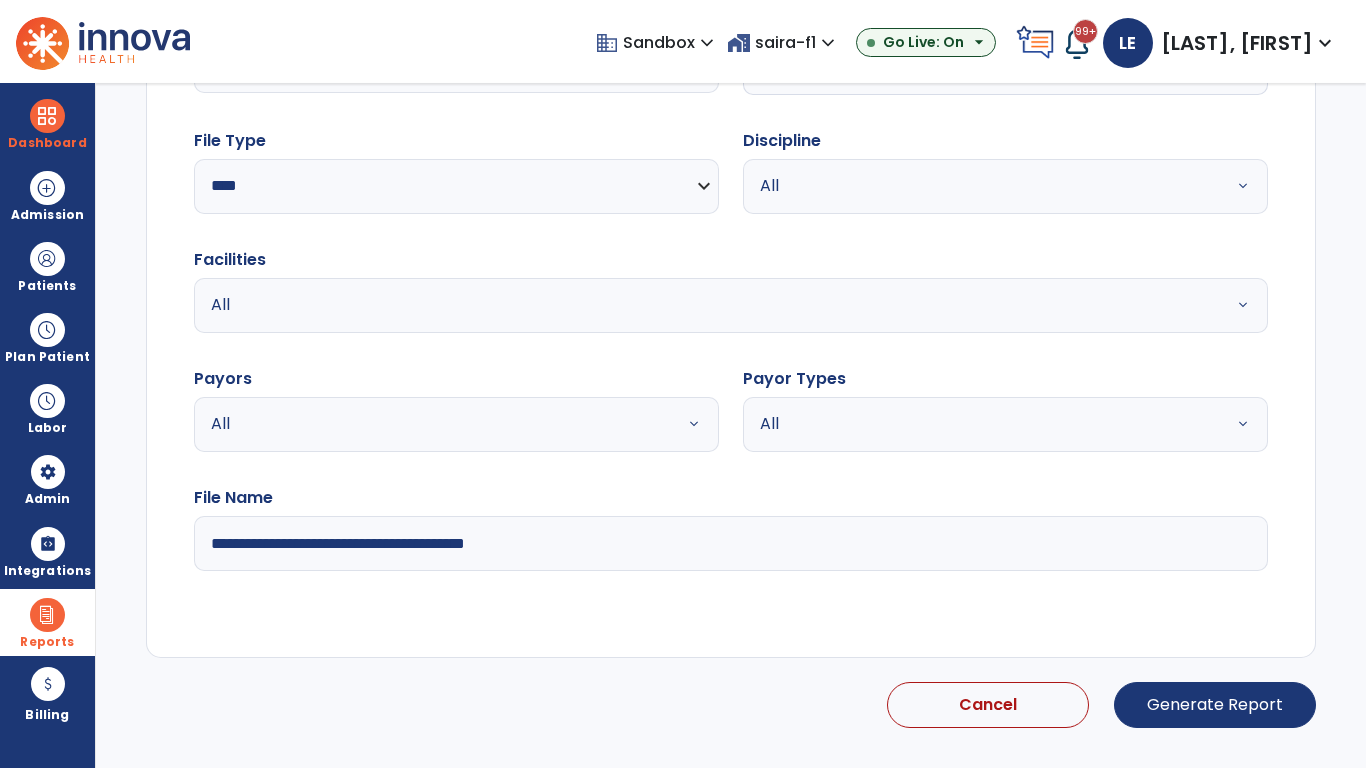 select on "*****" 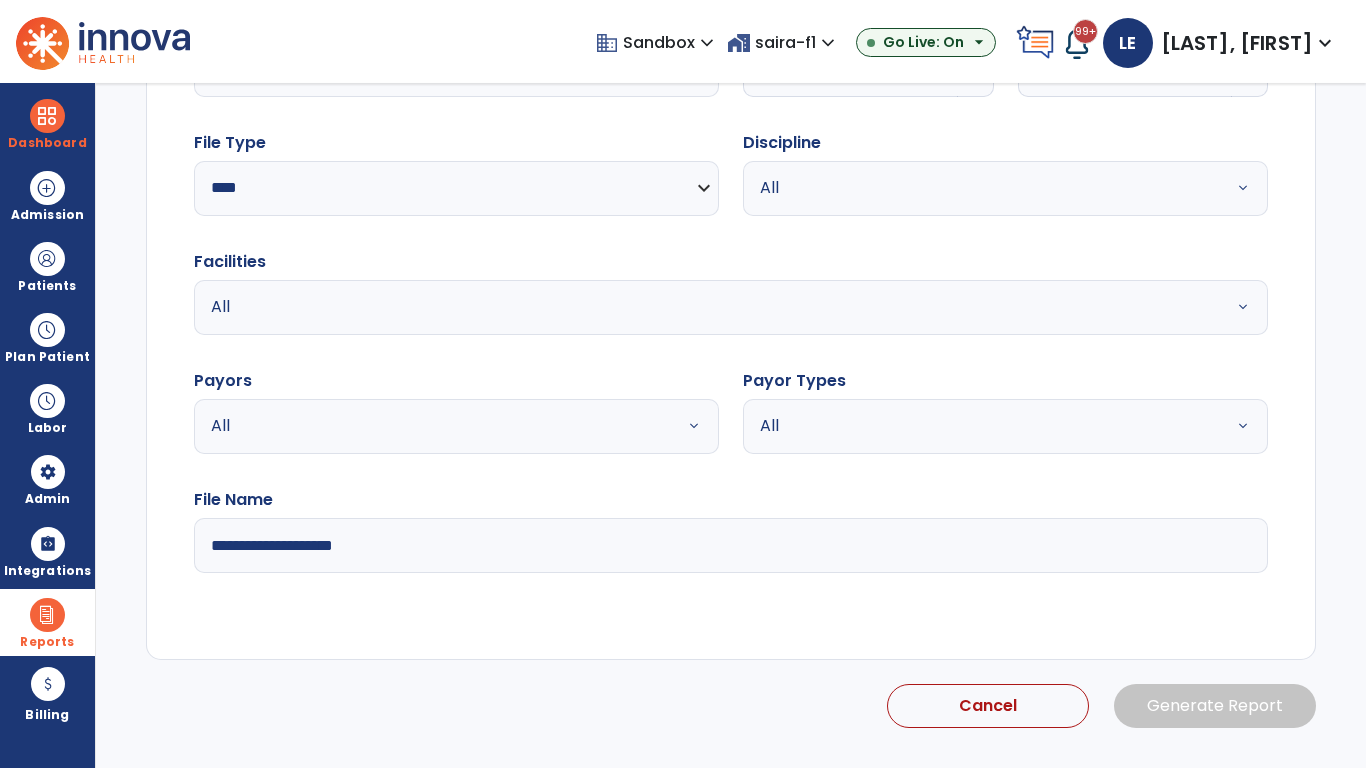 click 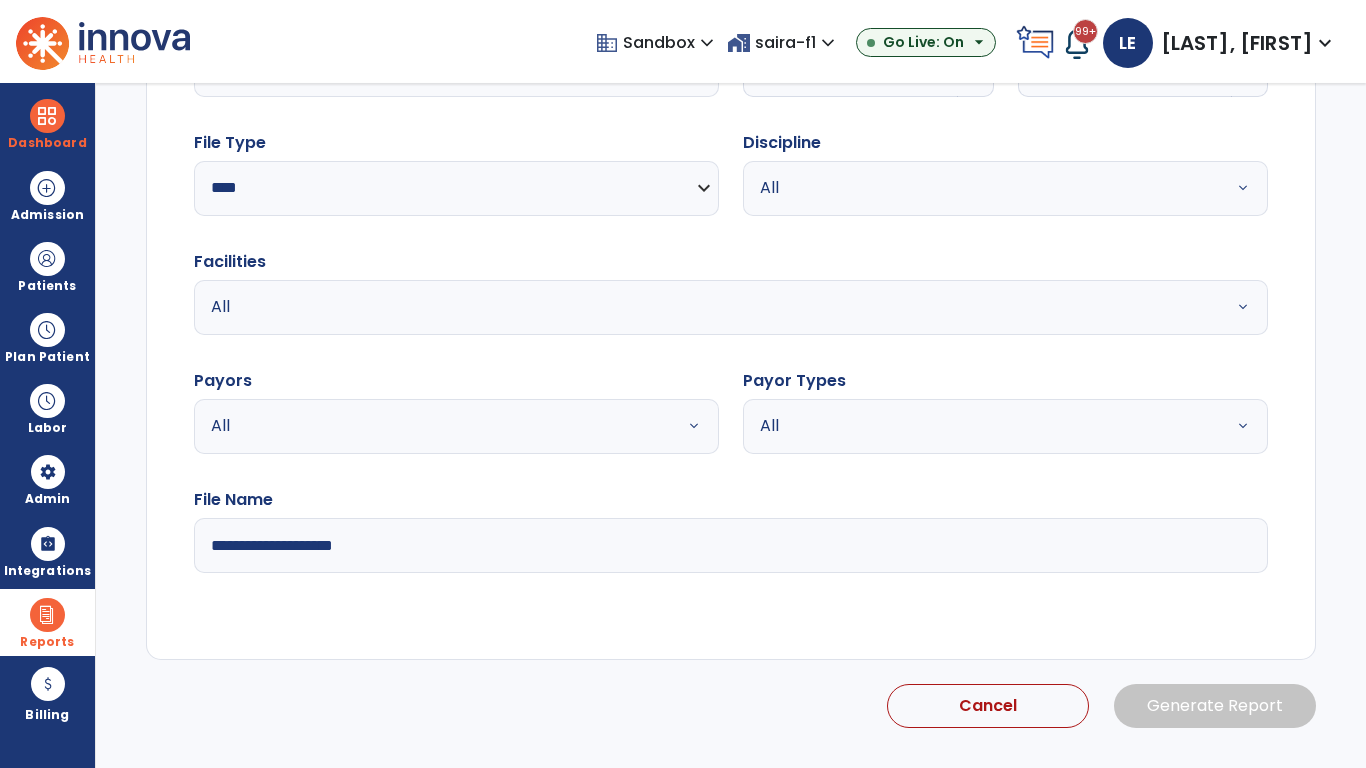 select on "*" 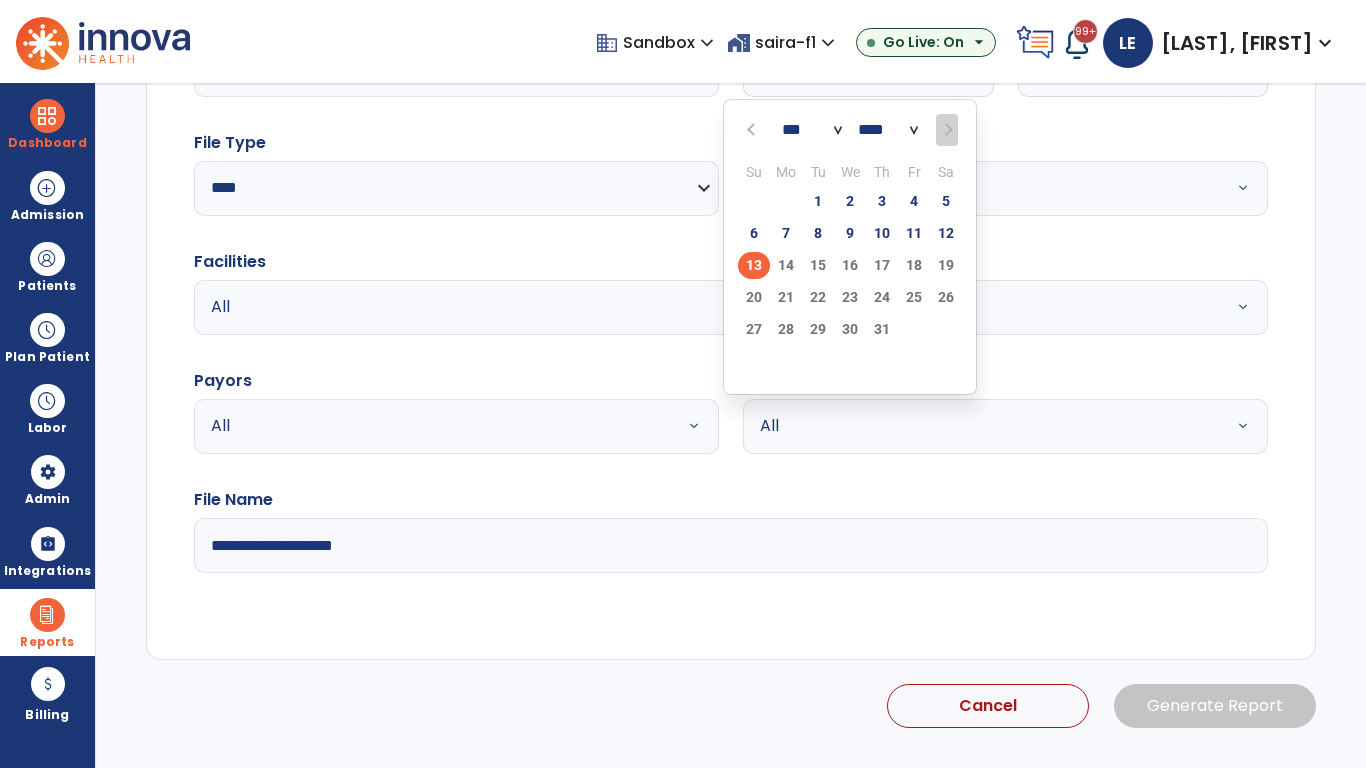 scroll, scrollTop: 192, scrollLeft: 0, axis: vertical 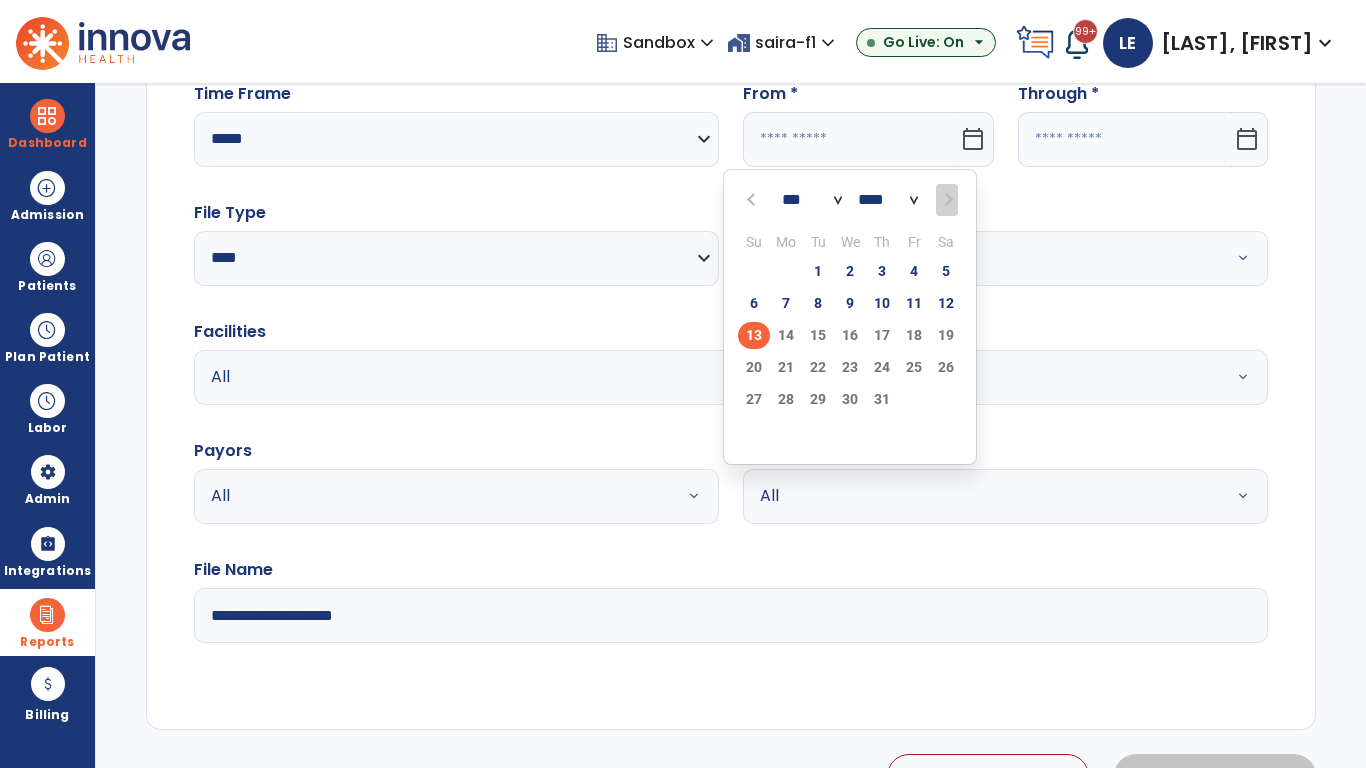 select on "****" 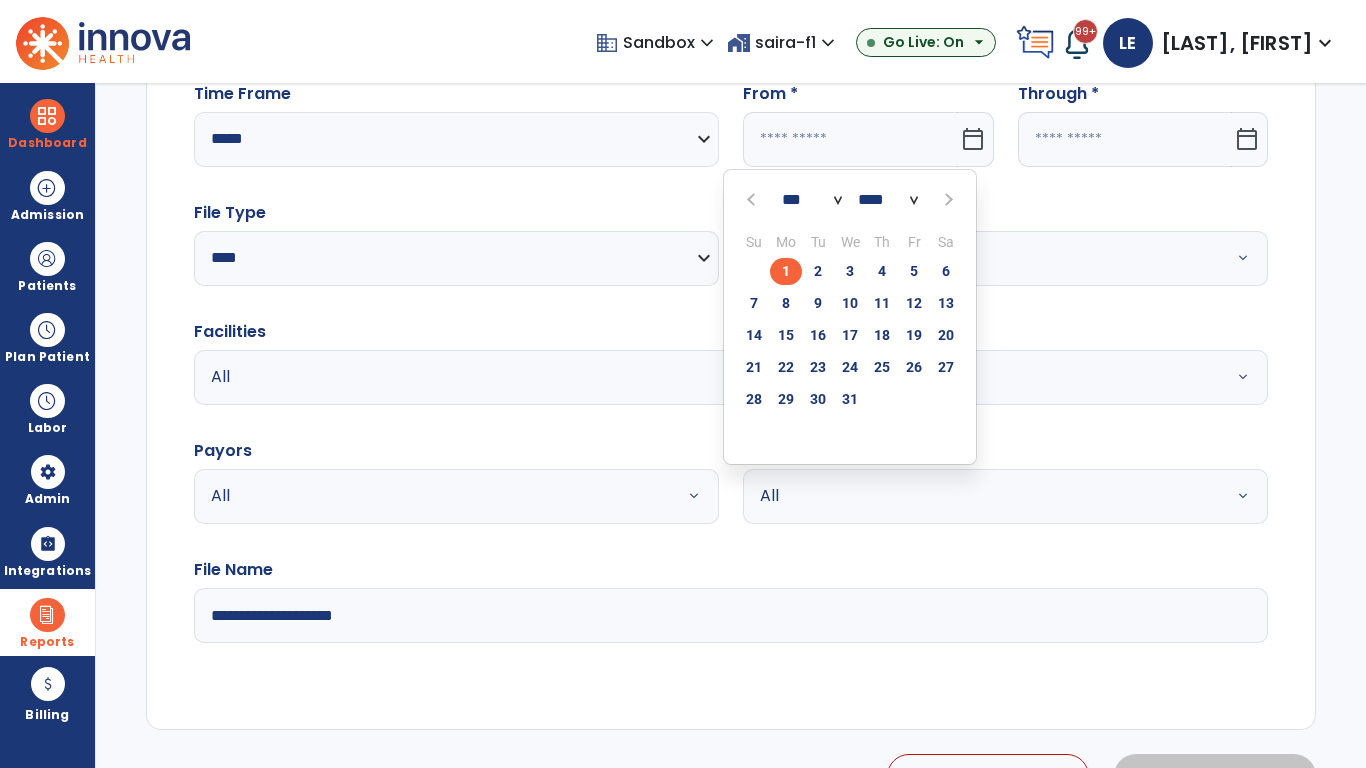 select on "**" 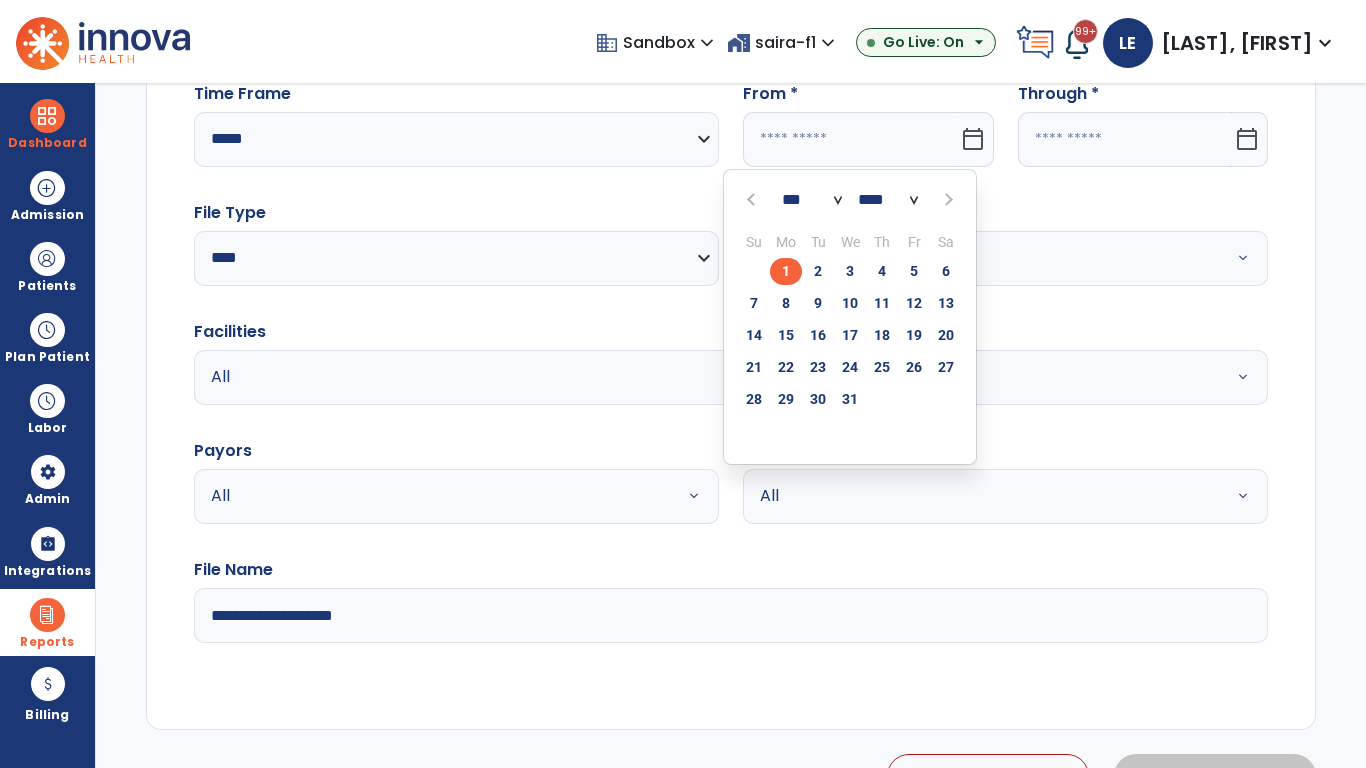 type on "**********" 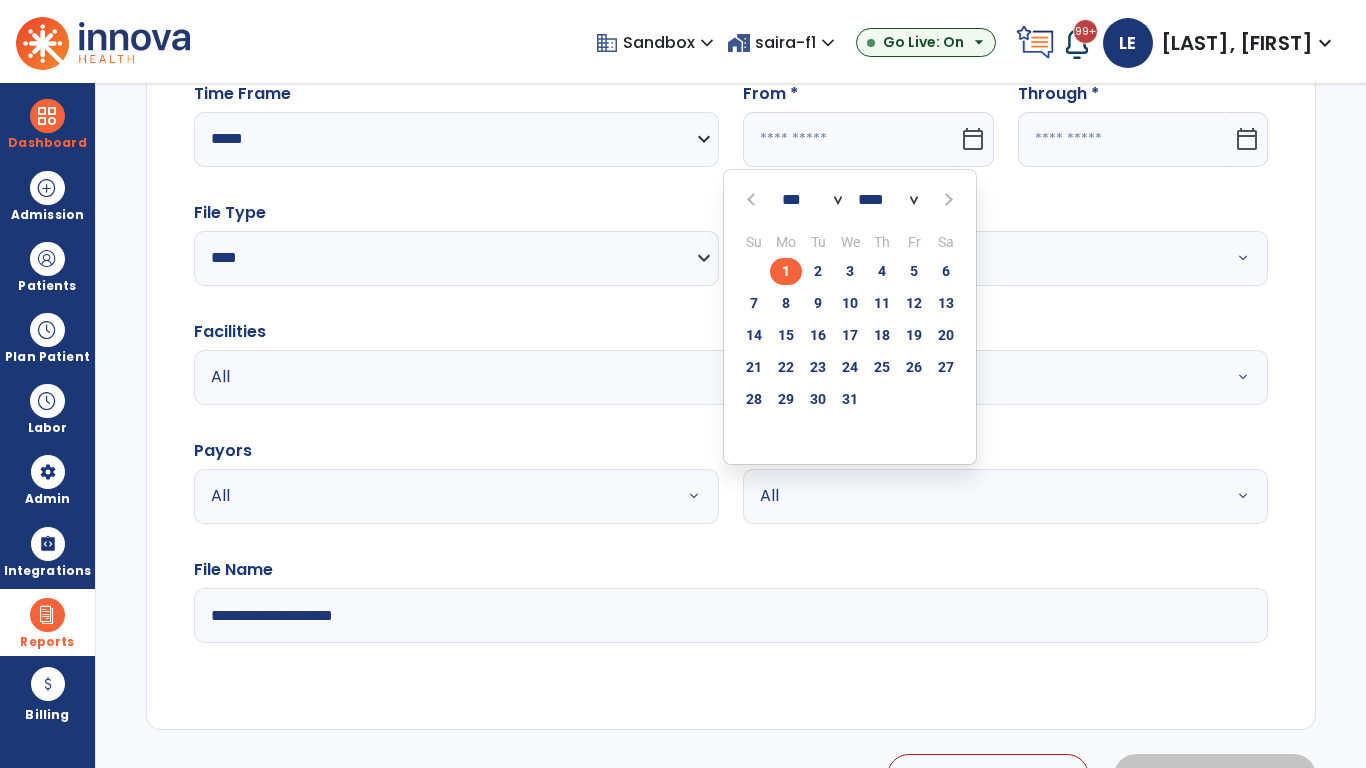 type on "*********" 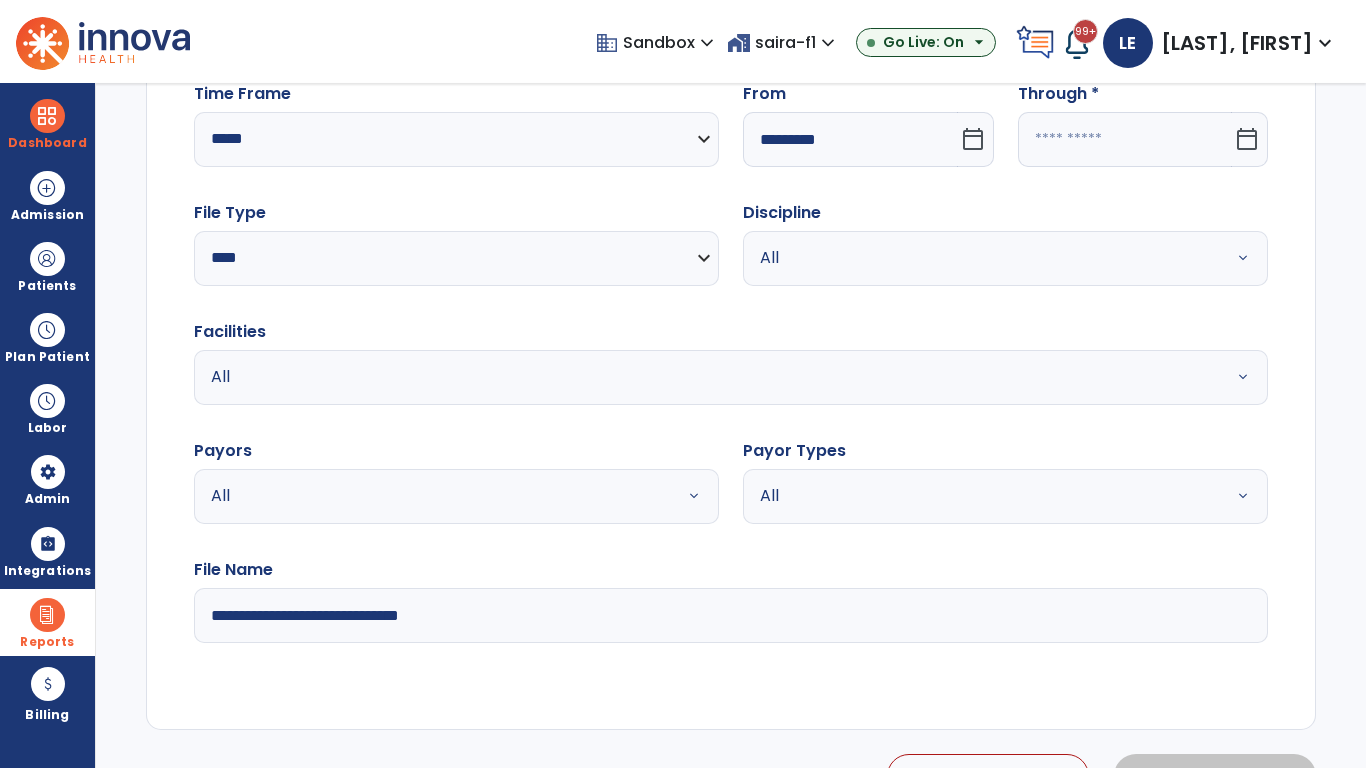 click 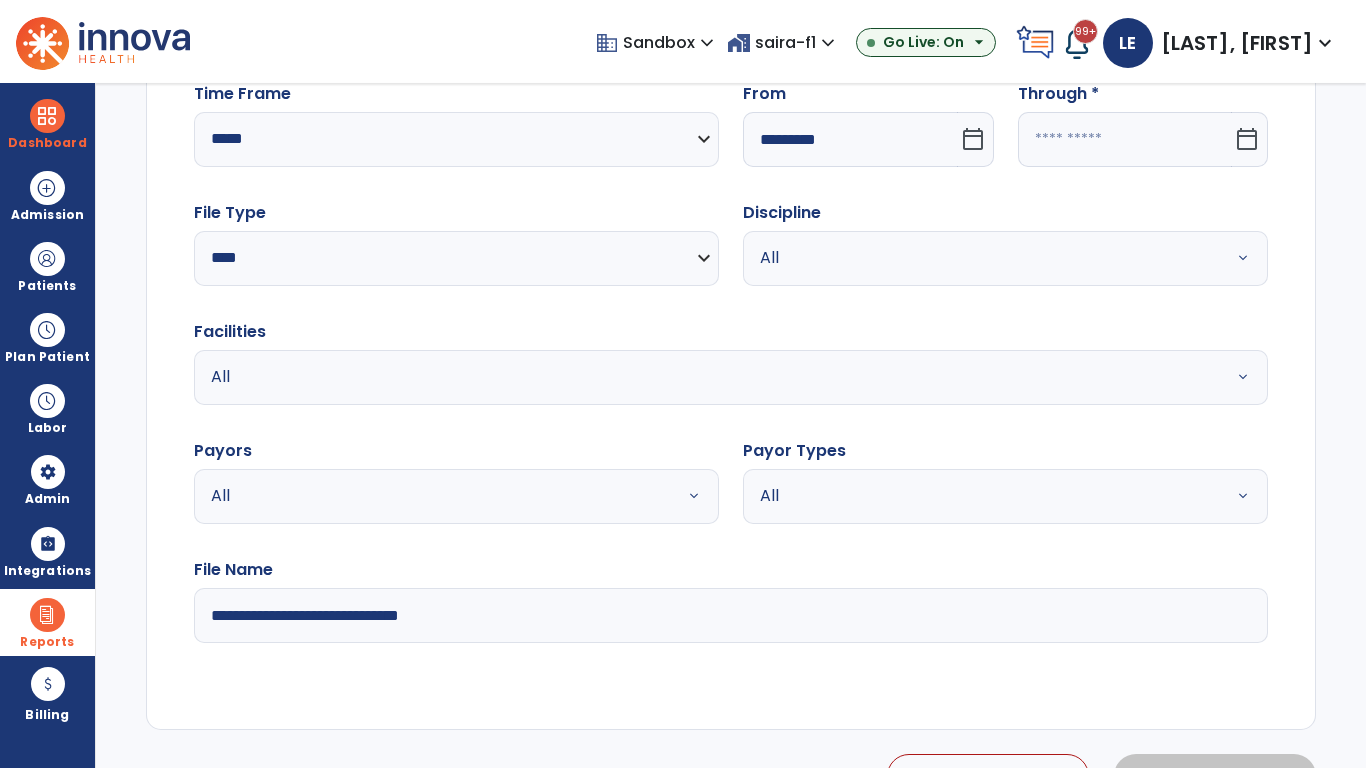select on "*" 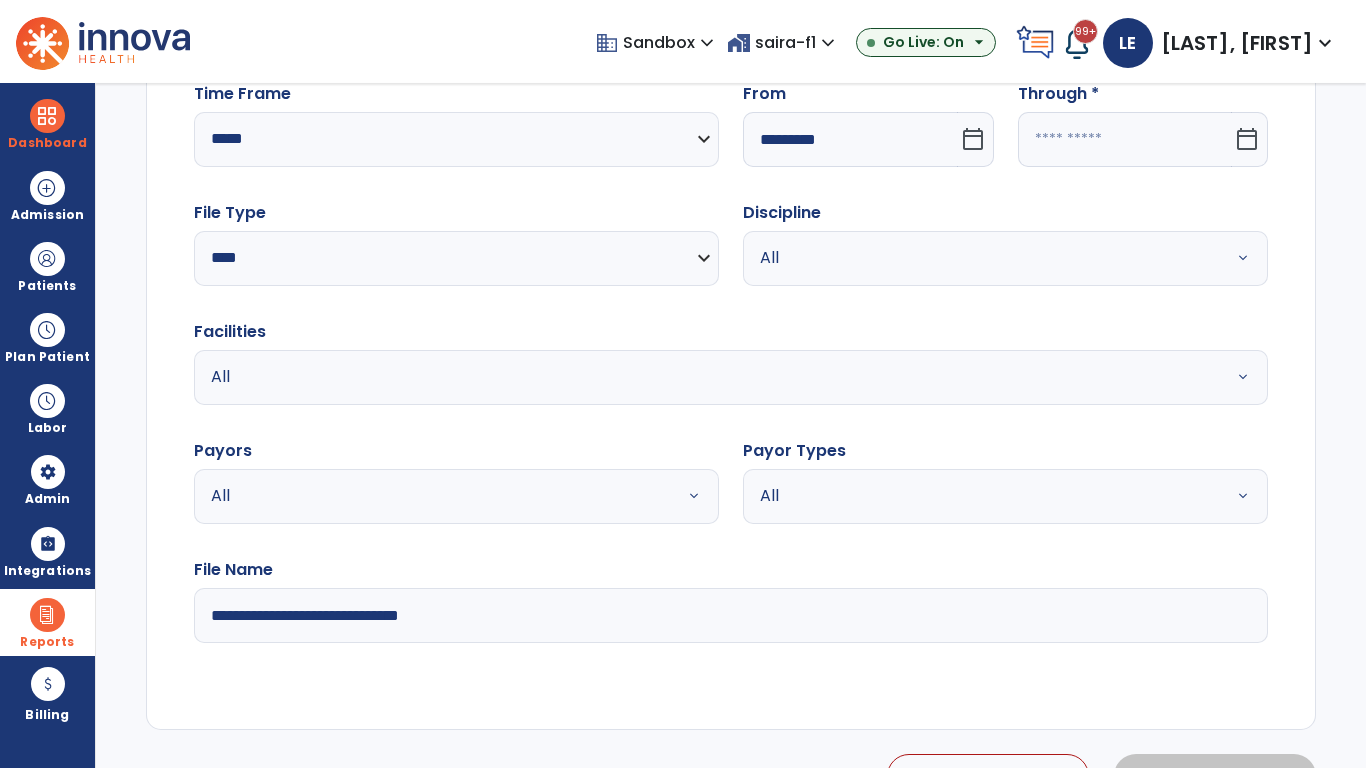 select on "****" 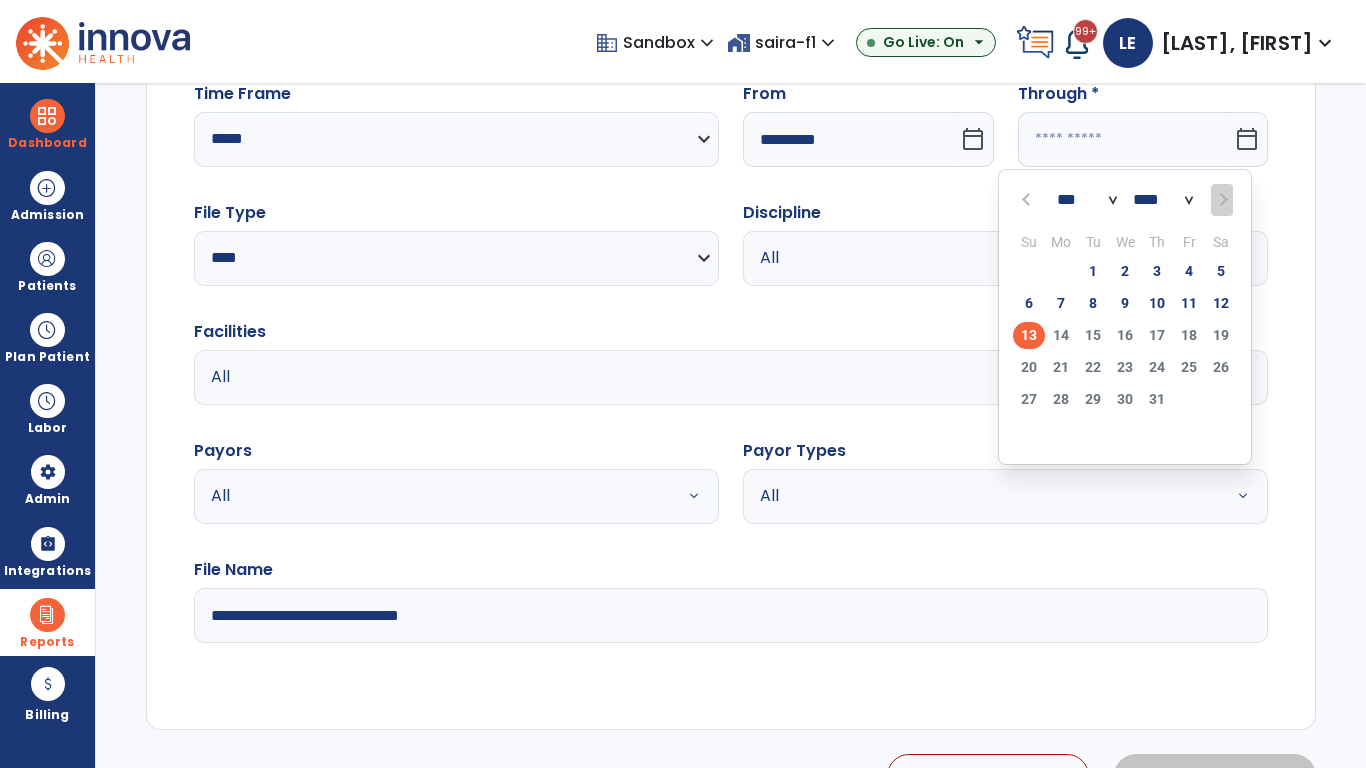 select on "*" 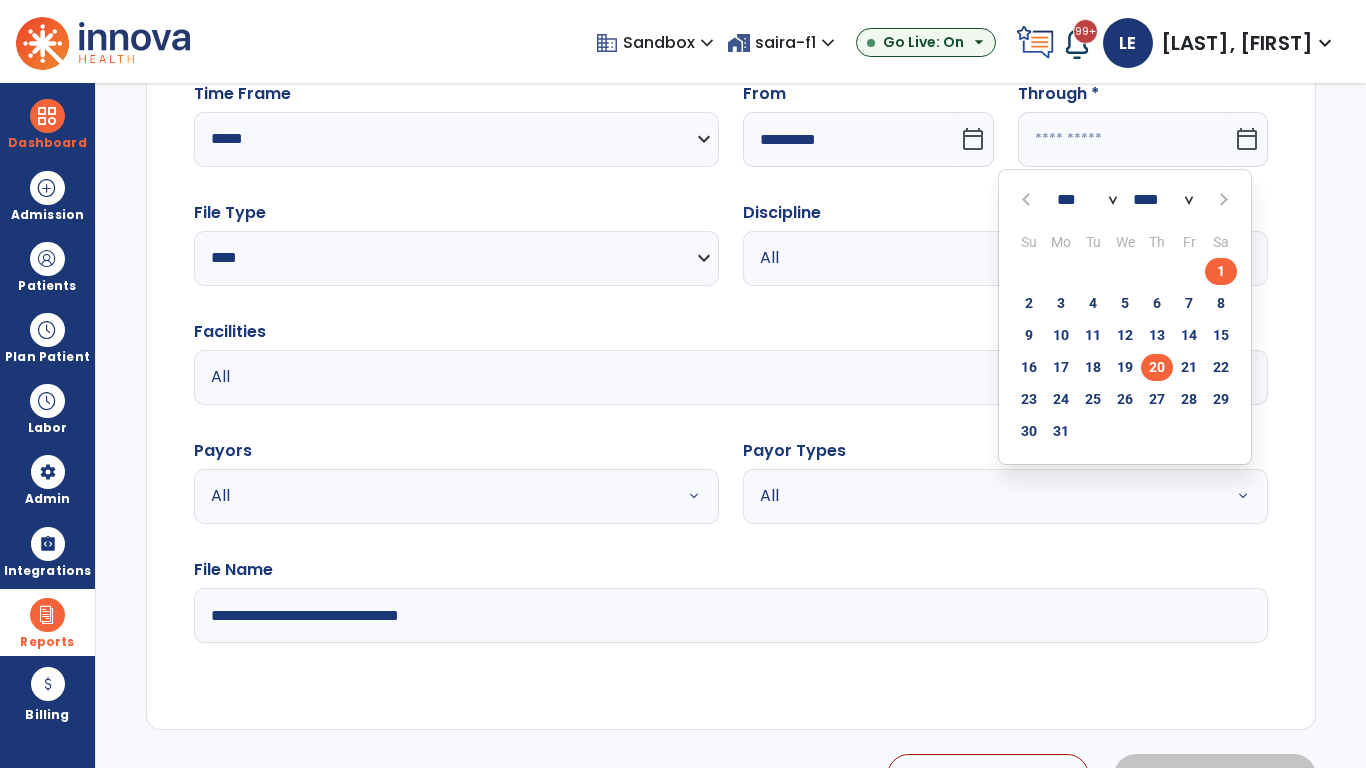click on "20" 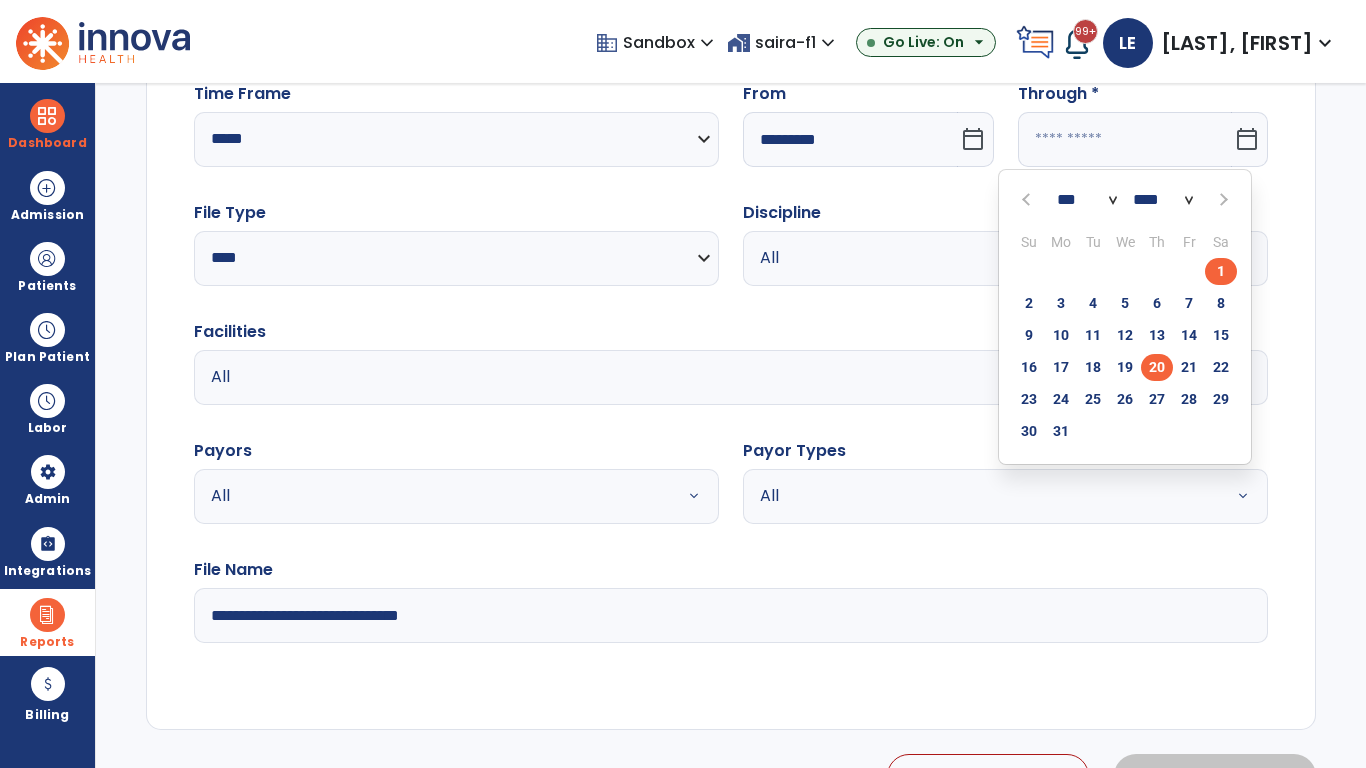 type on "**********" 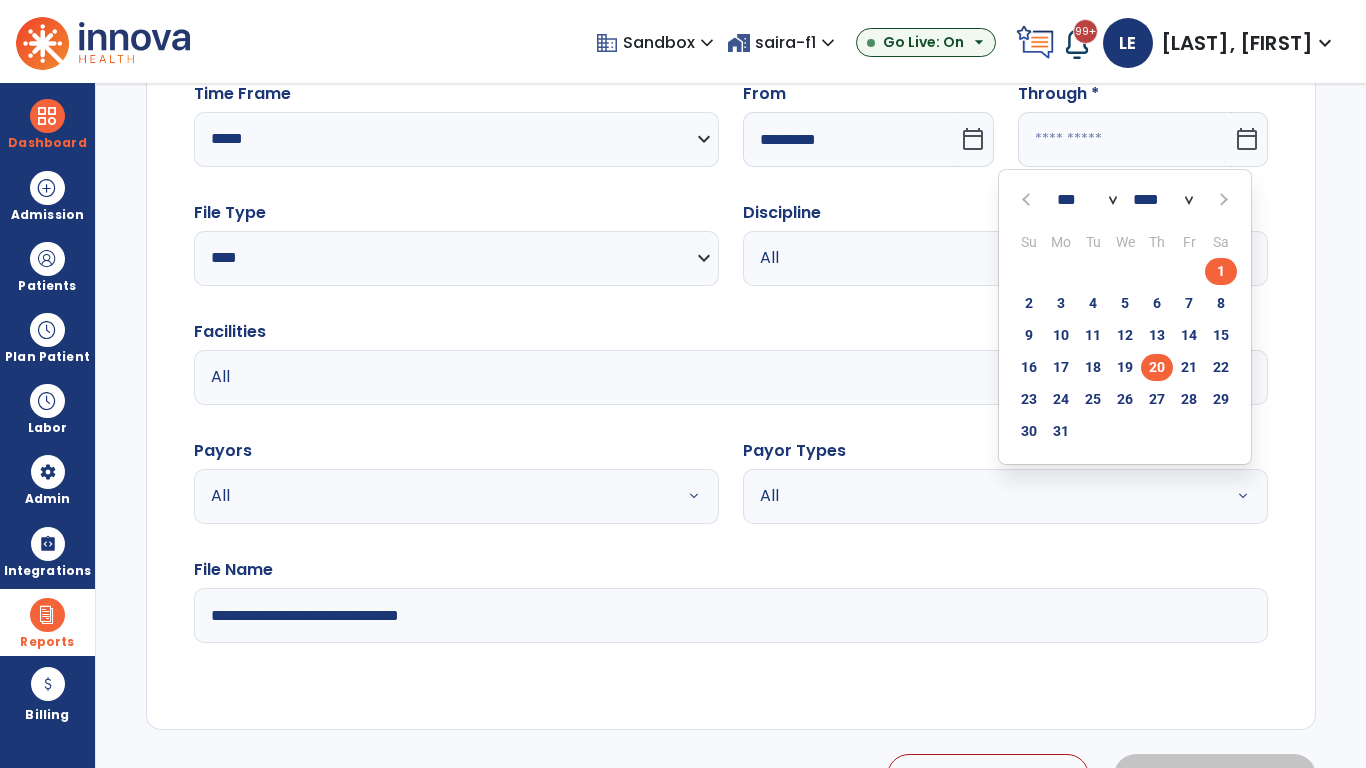 type on "*********" 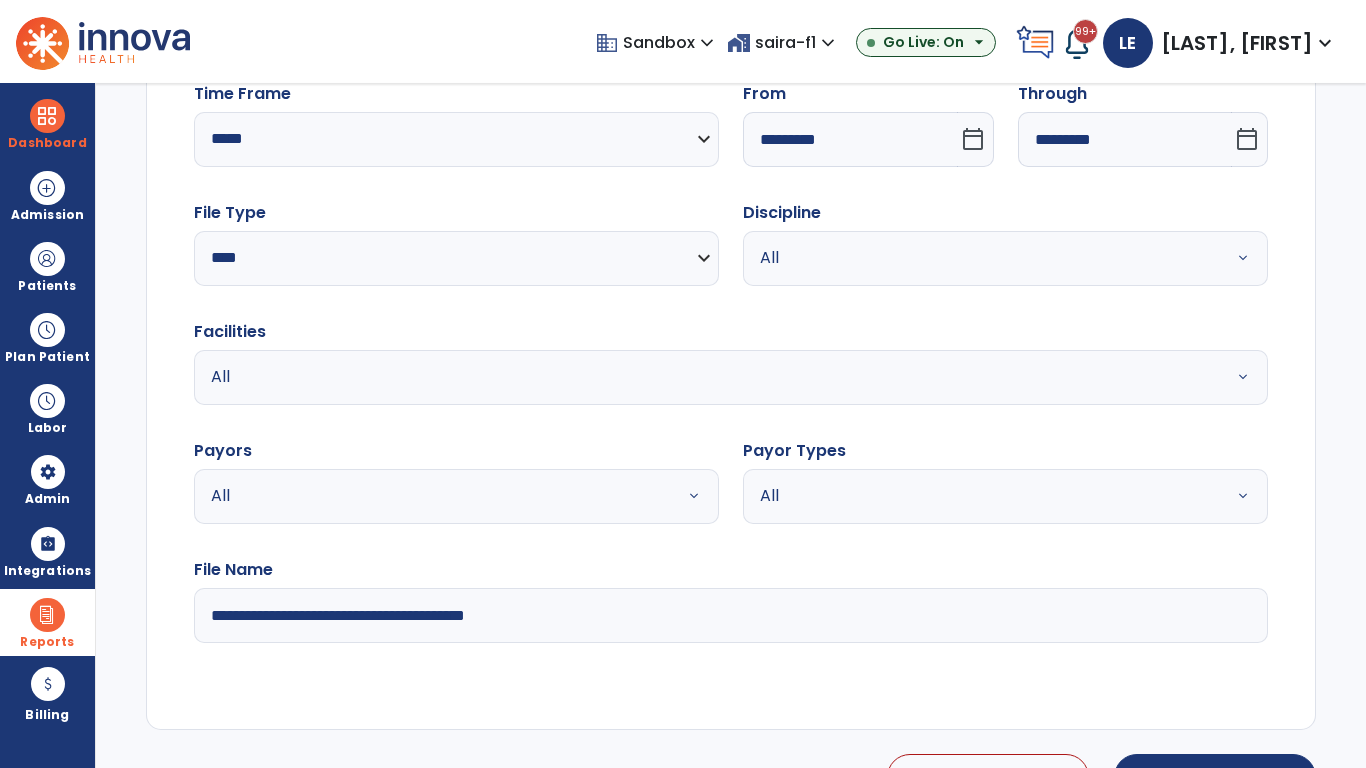 click on "All" at bounding box center (981, 258) 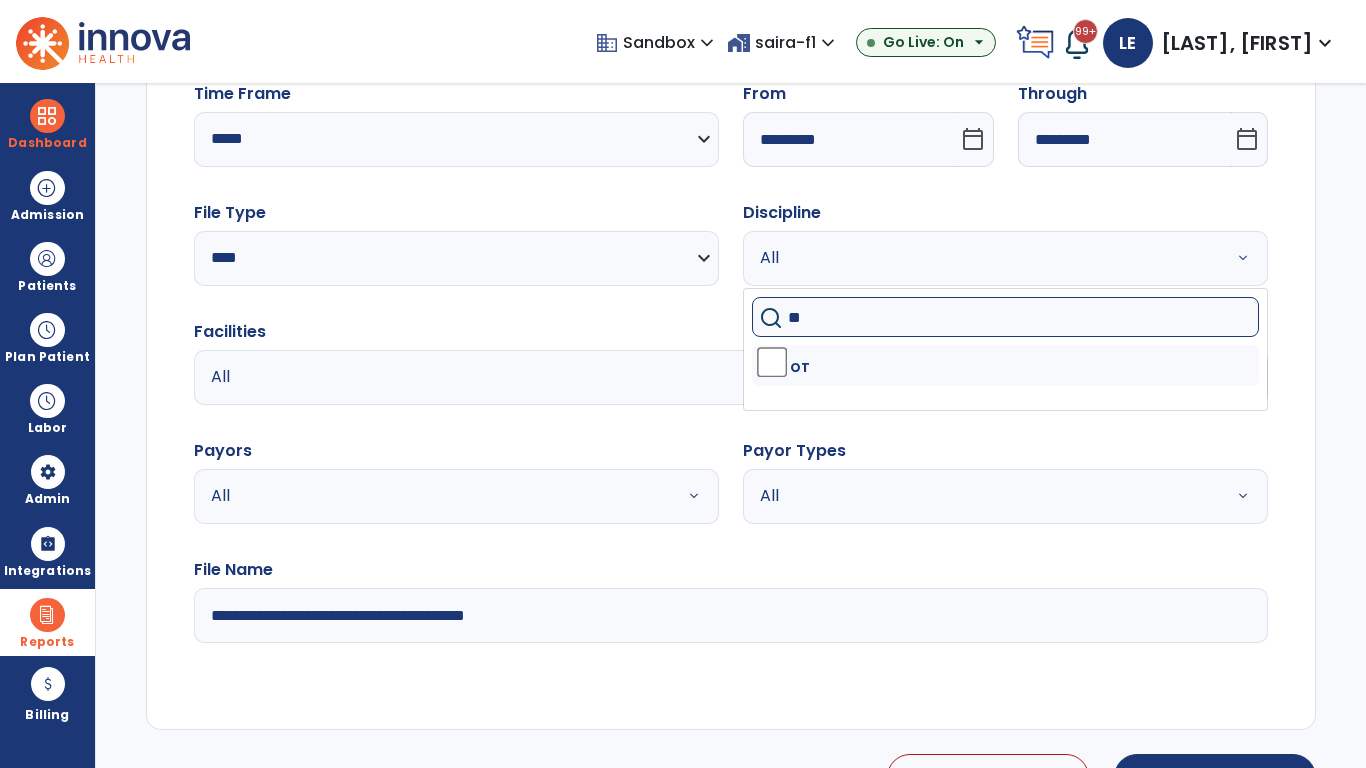 type on "**" 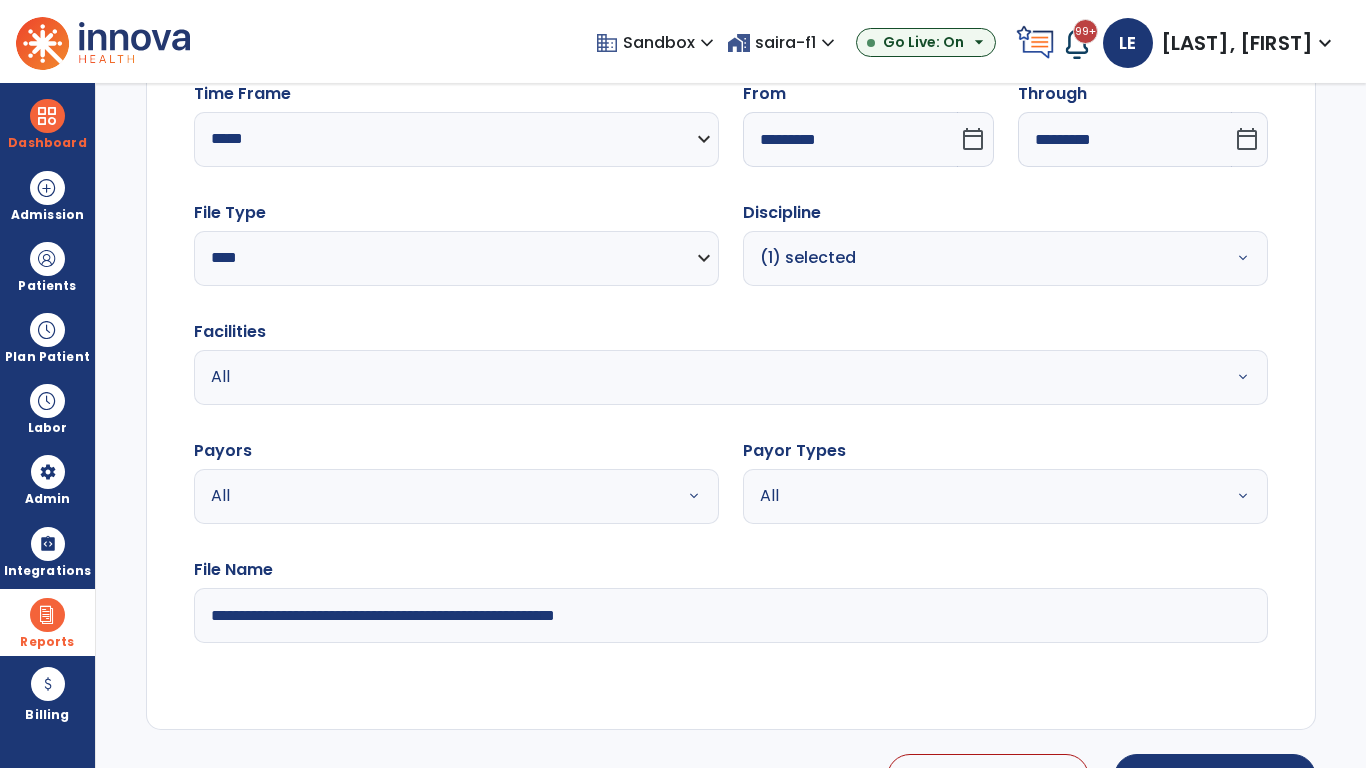 type on "**********" 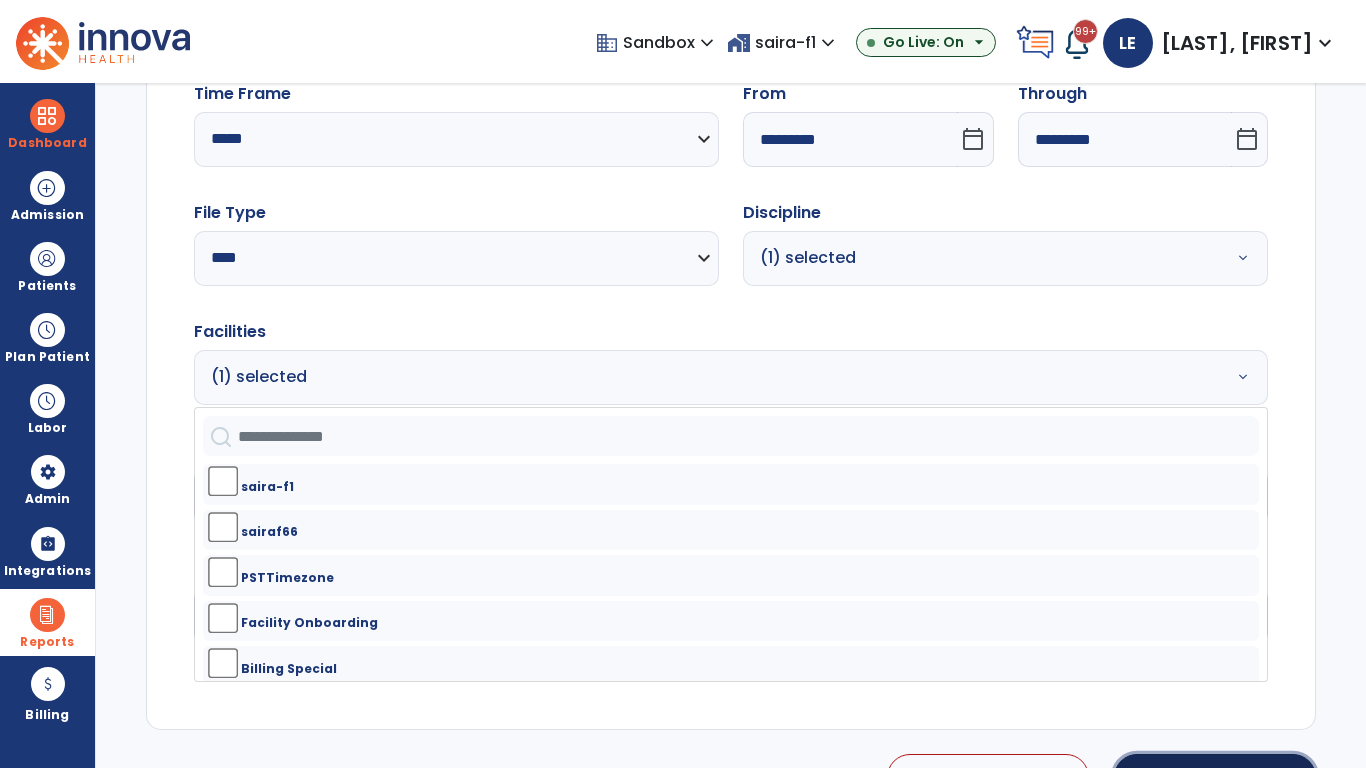 click on "Generate Report" 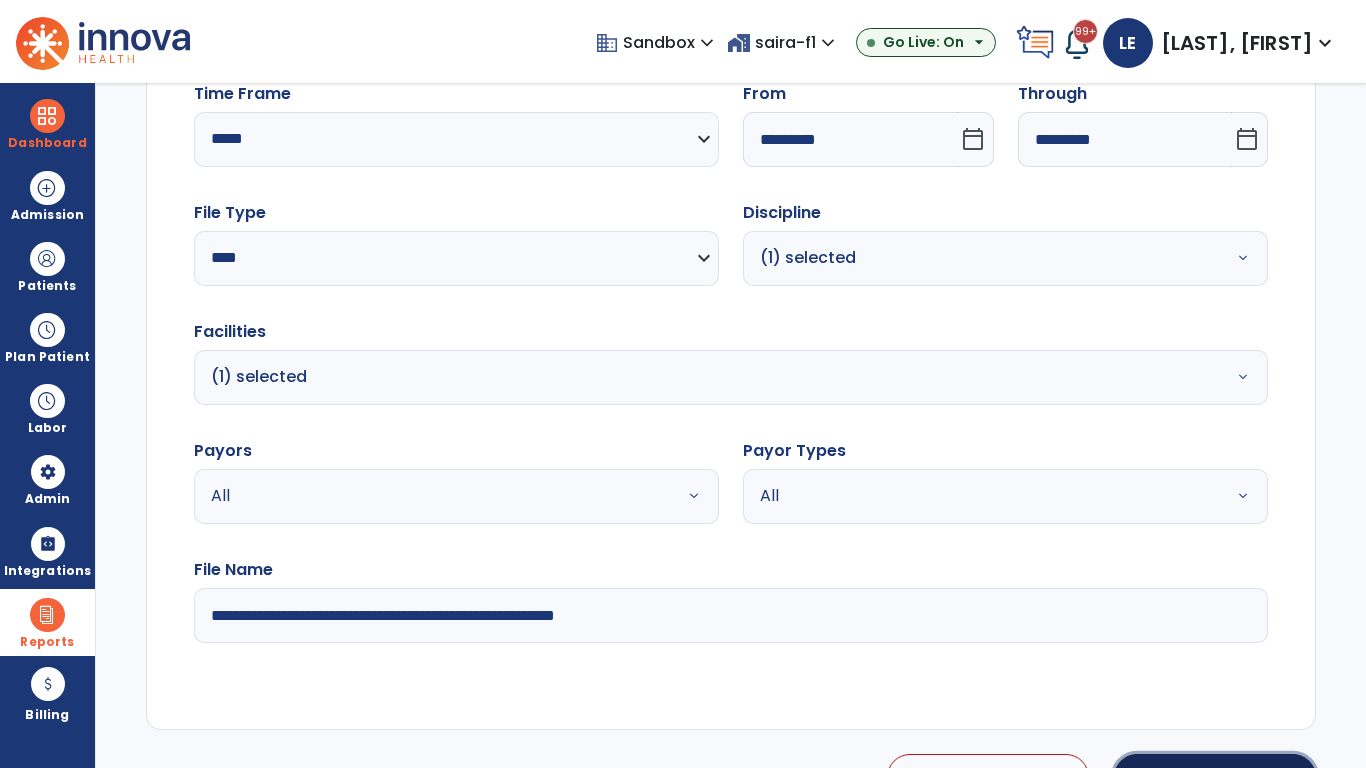 scroll, scrollTop: 224, scrollLeft: 0, axis: vertical 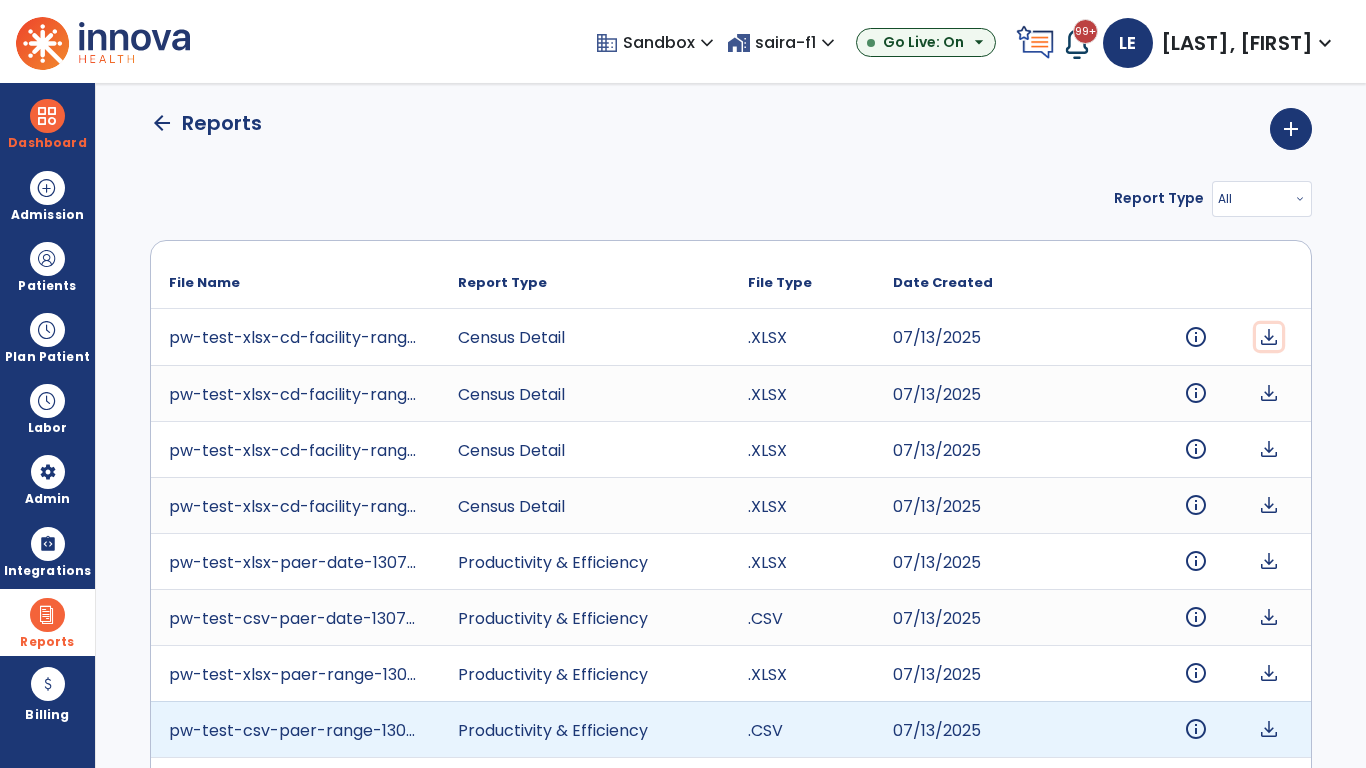 click on "download" 